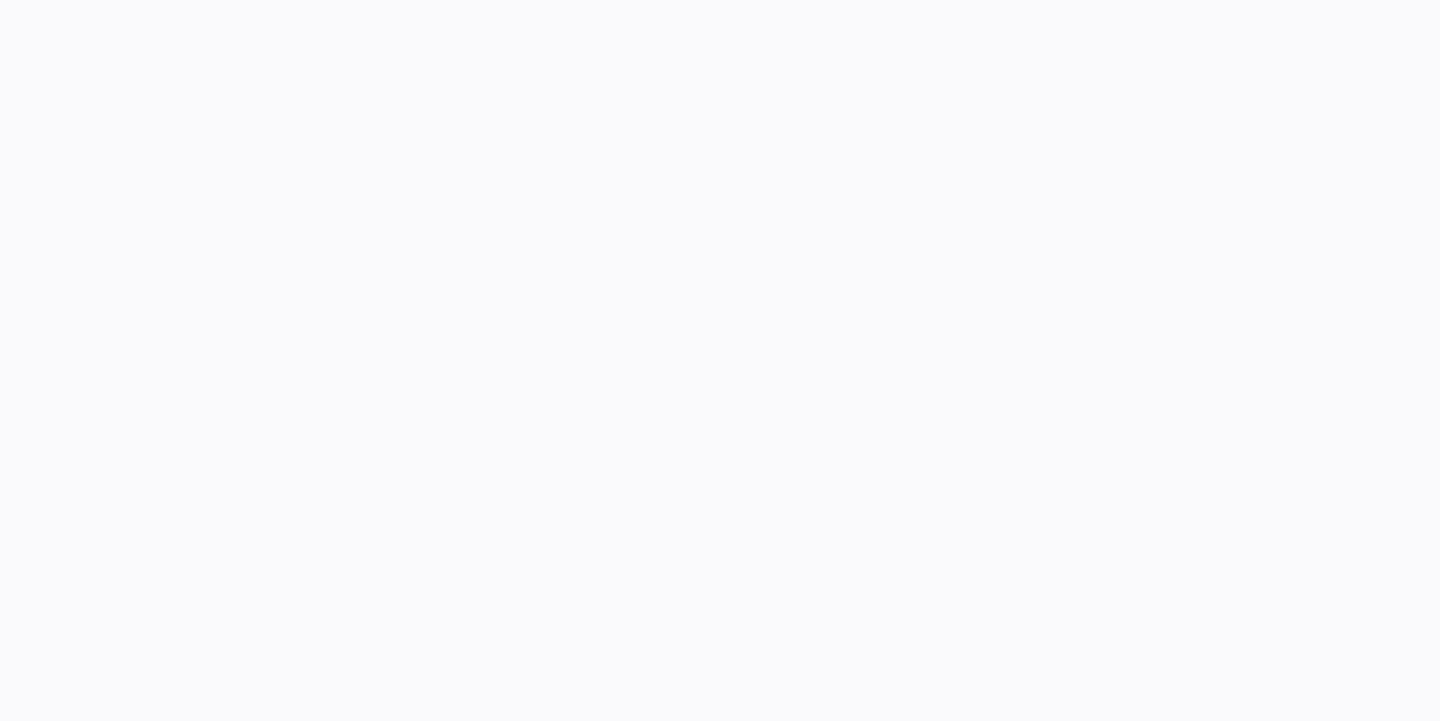 scroll, scrollTop: 0, scrollLeft: 0, axis: both 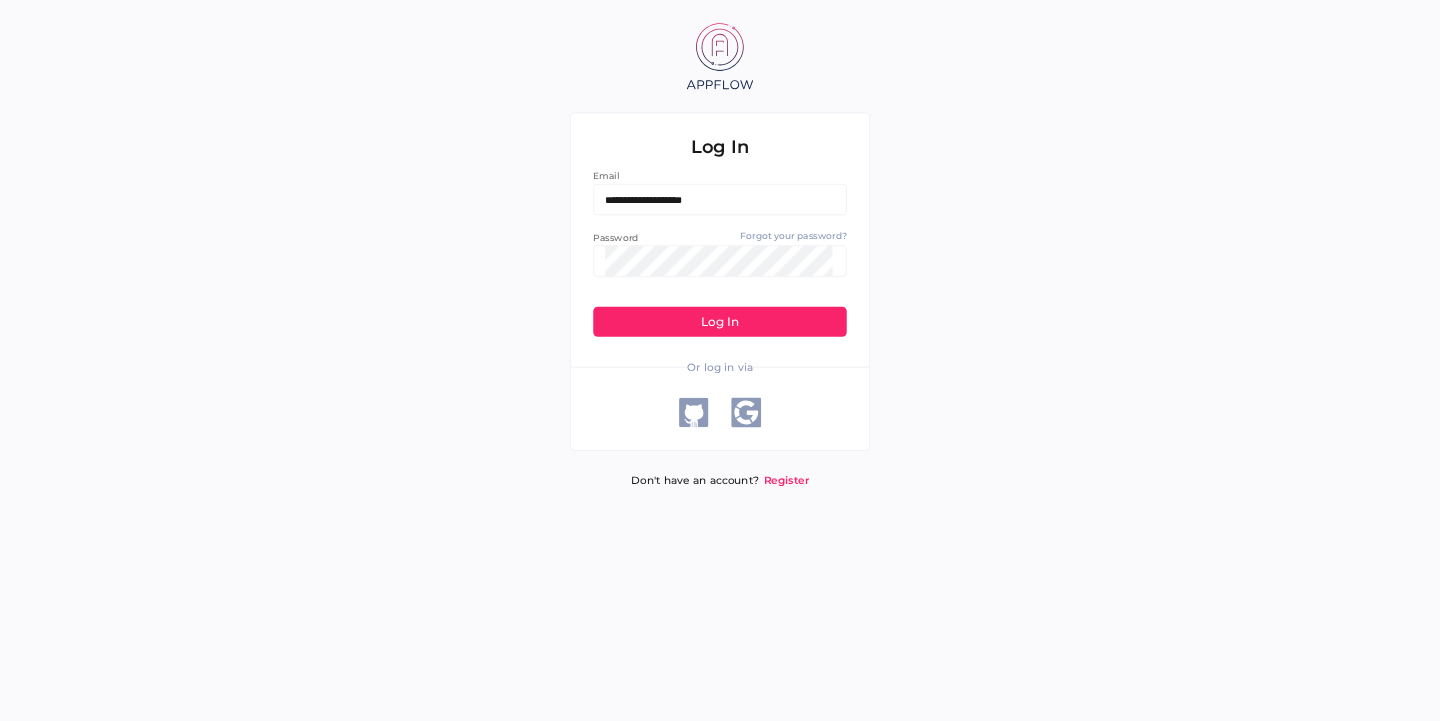 click on "**********" at bounding box center (720, 360) 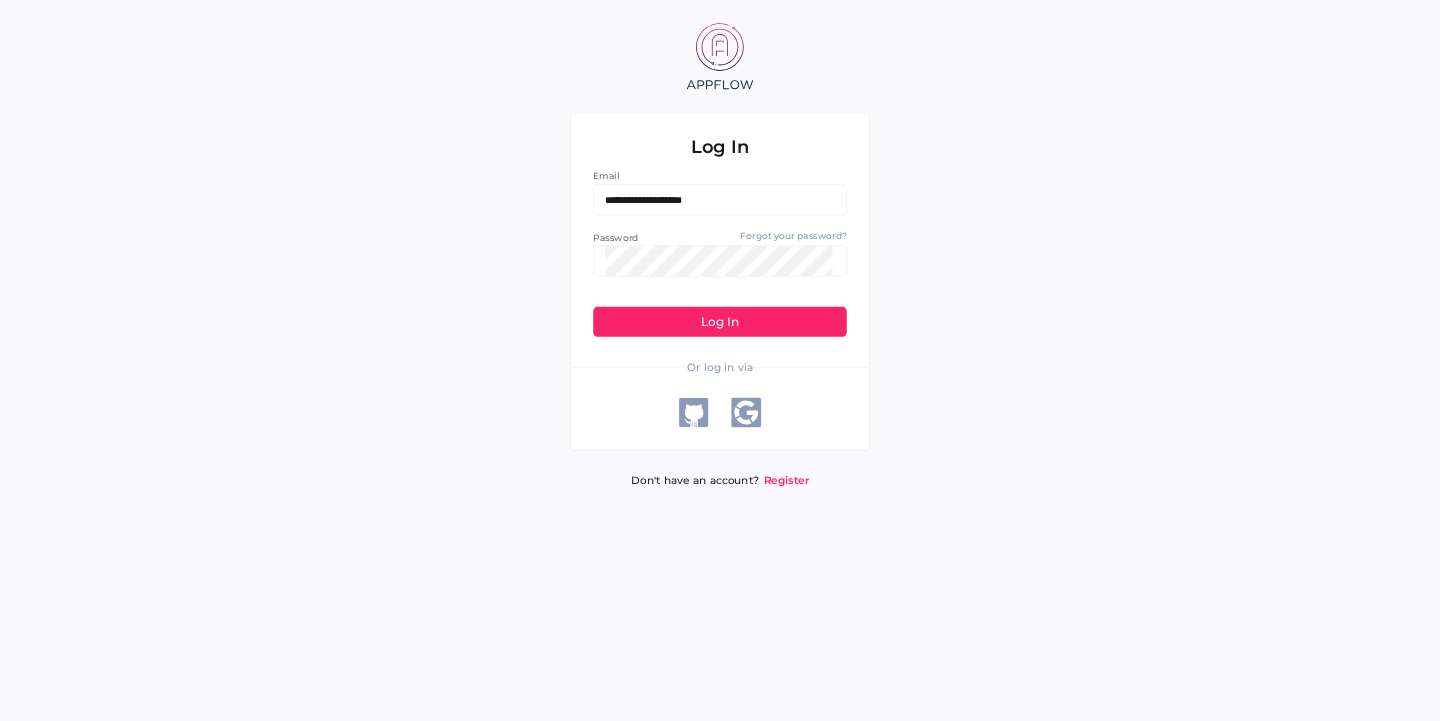 type on "*" 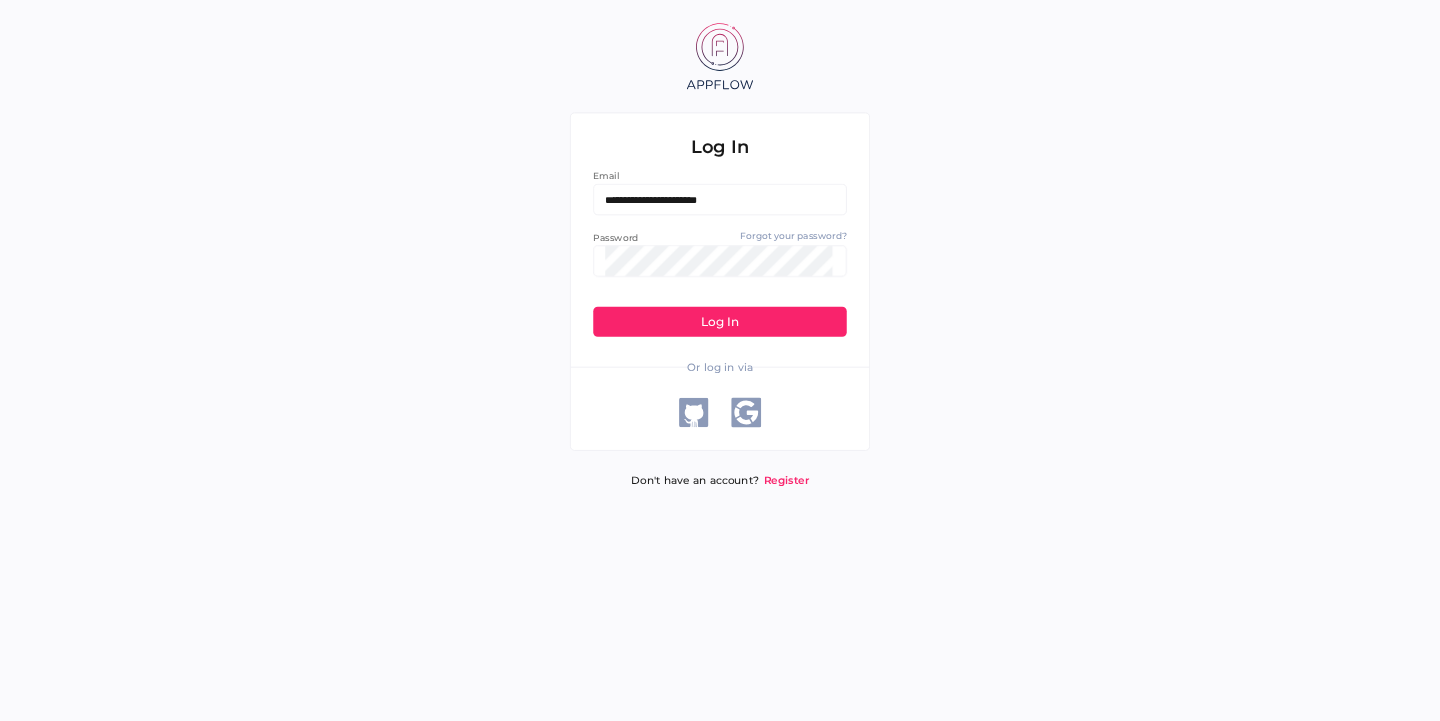 type on "**********" 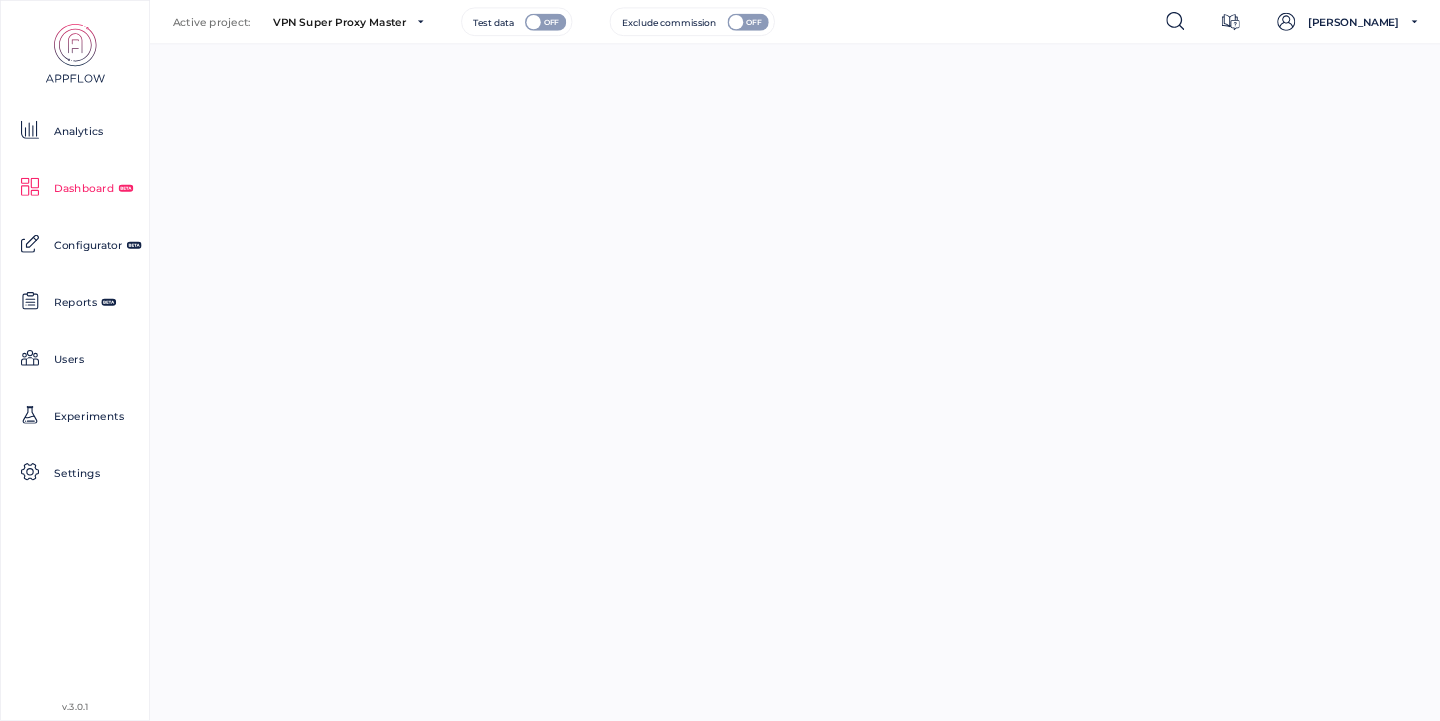 scroll, scrollTop: 791, scrollLeft: 168, axis: both 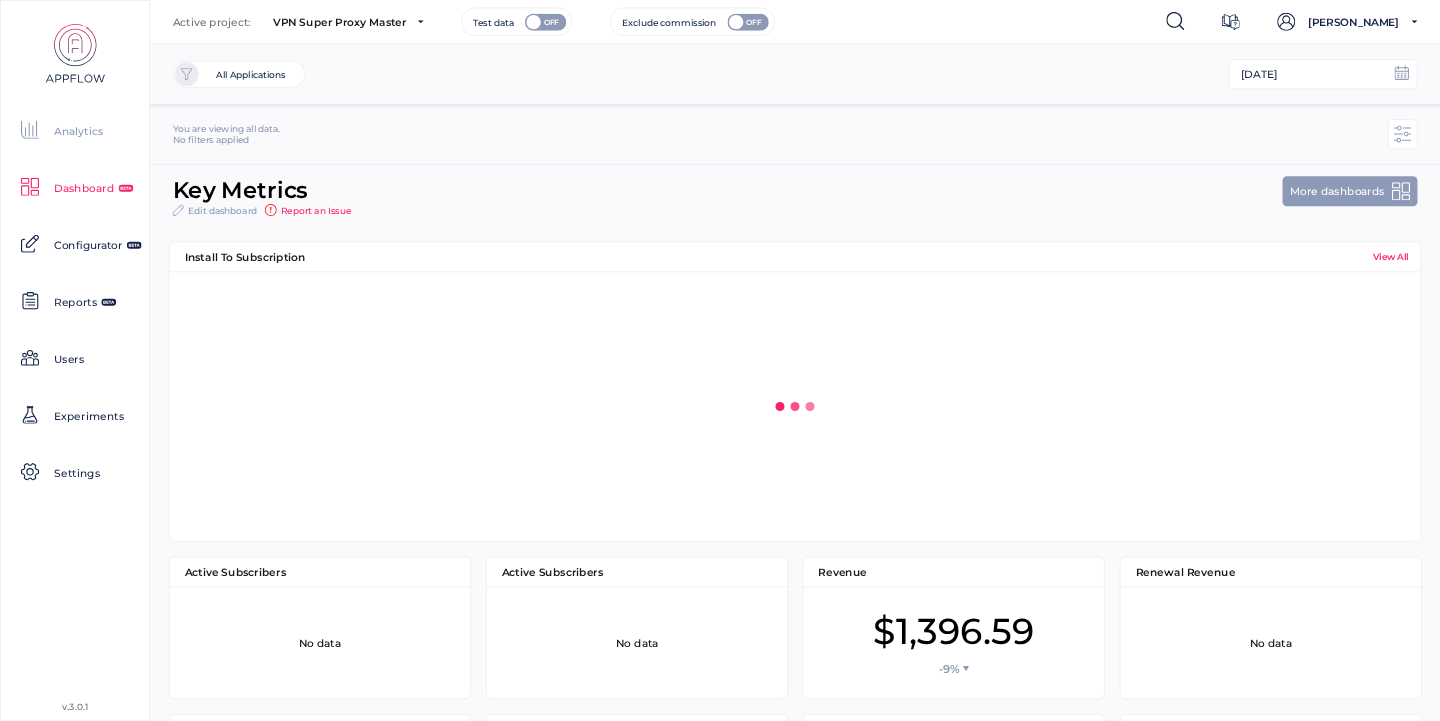 click on "Analytics" at bounding box center [78, 132] 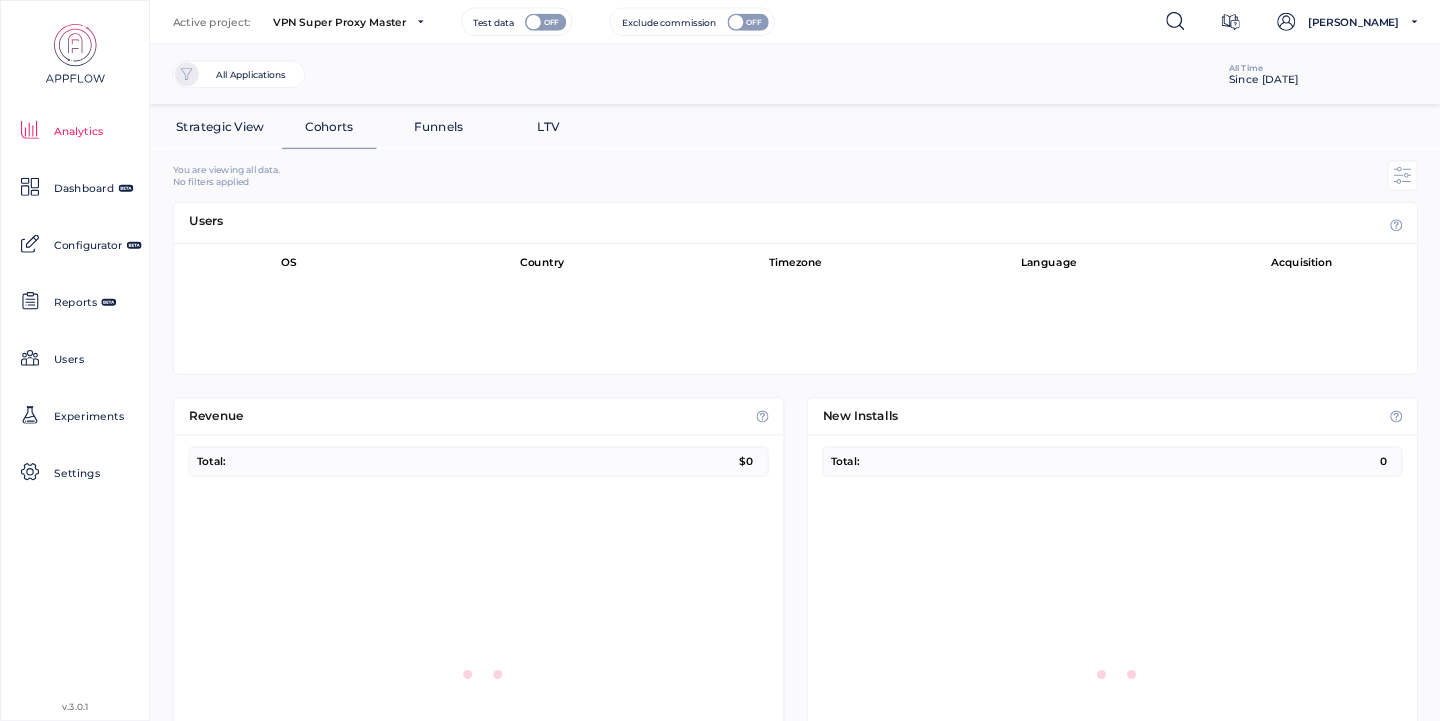 scroll, scrollTop: 1, scrollLeft: 1, axis: both 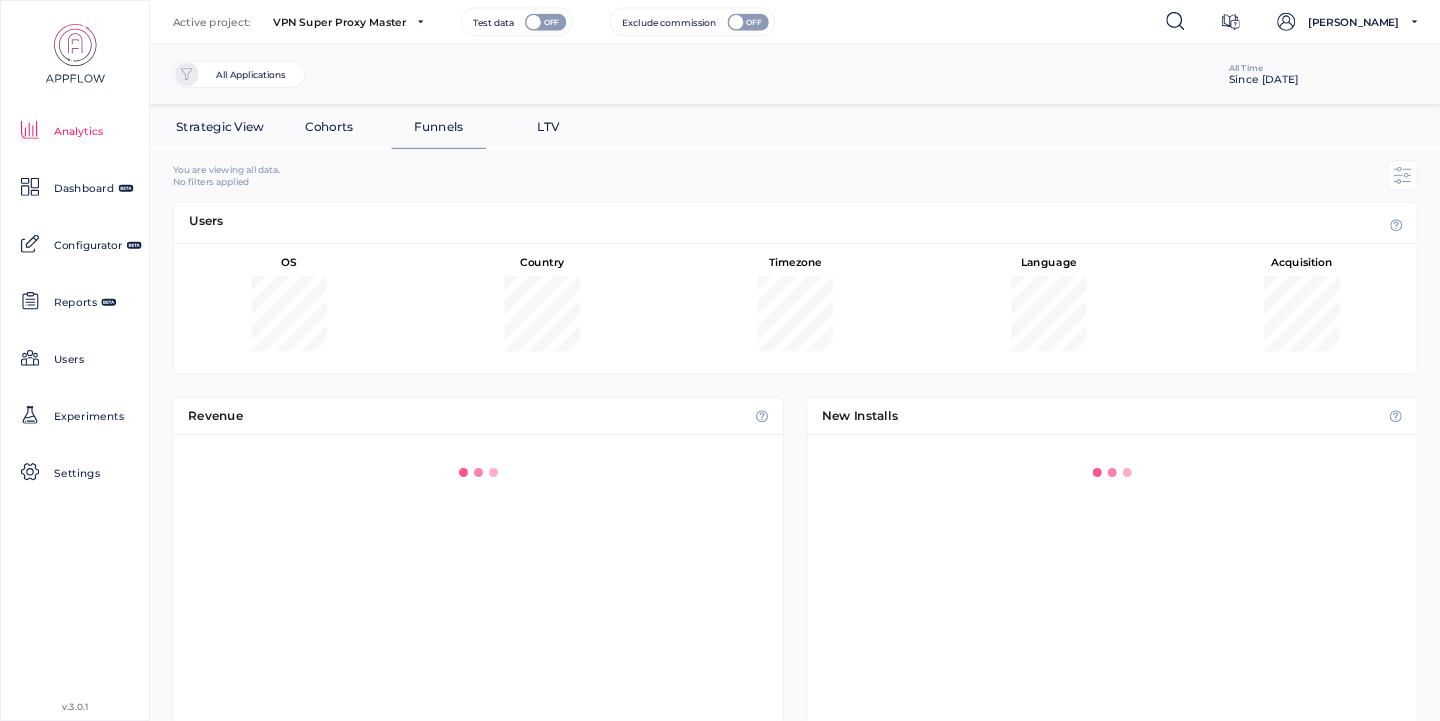 click on "Funnels" 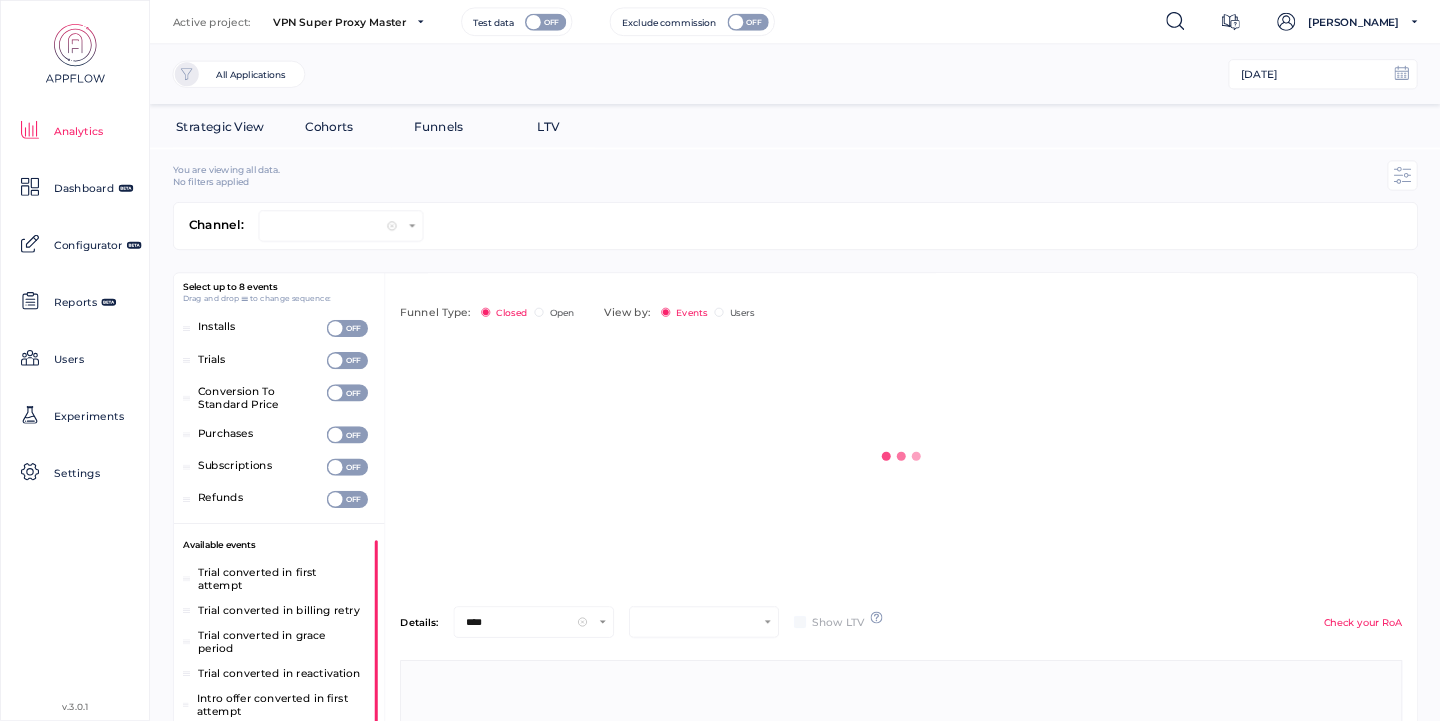 scroll, scrollTop: 628, scrollLeft: 276, axis: both 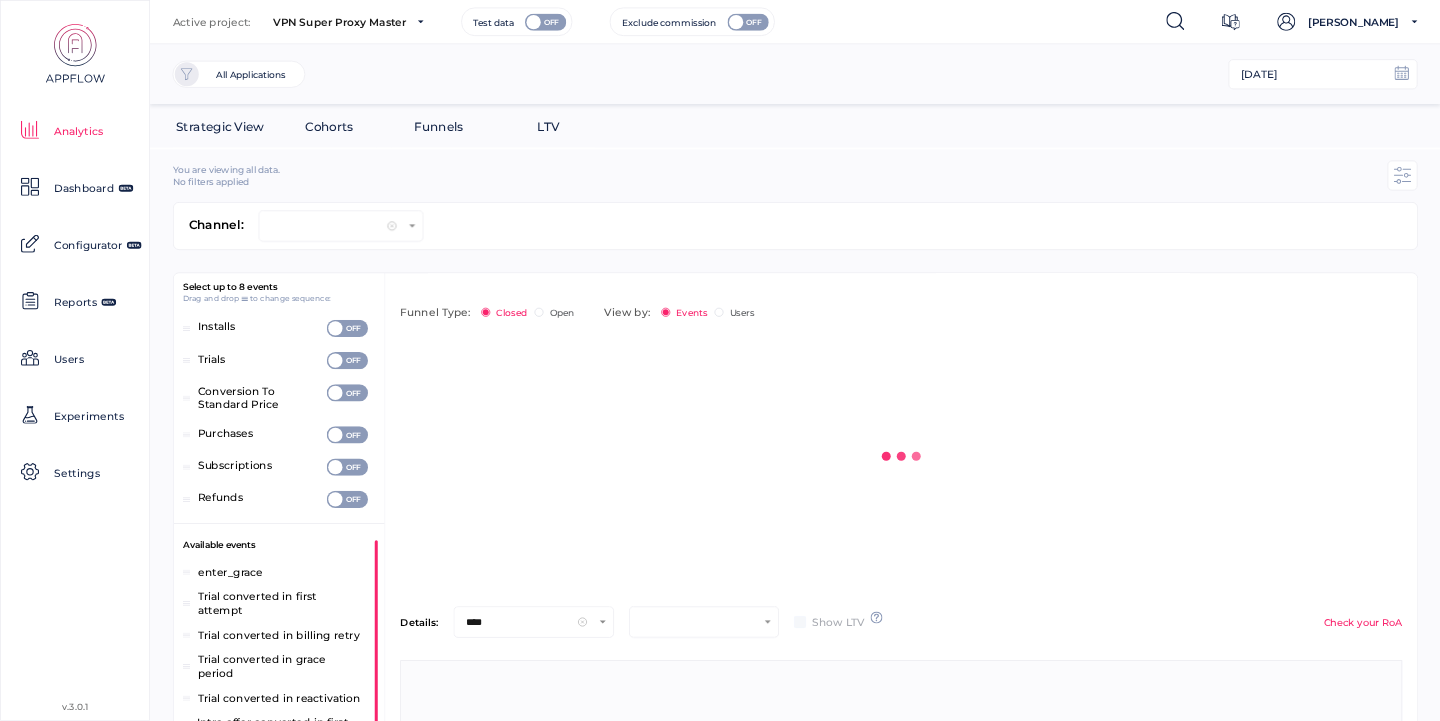 type 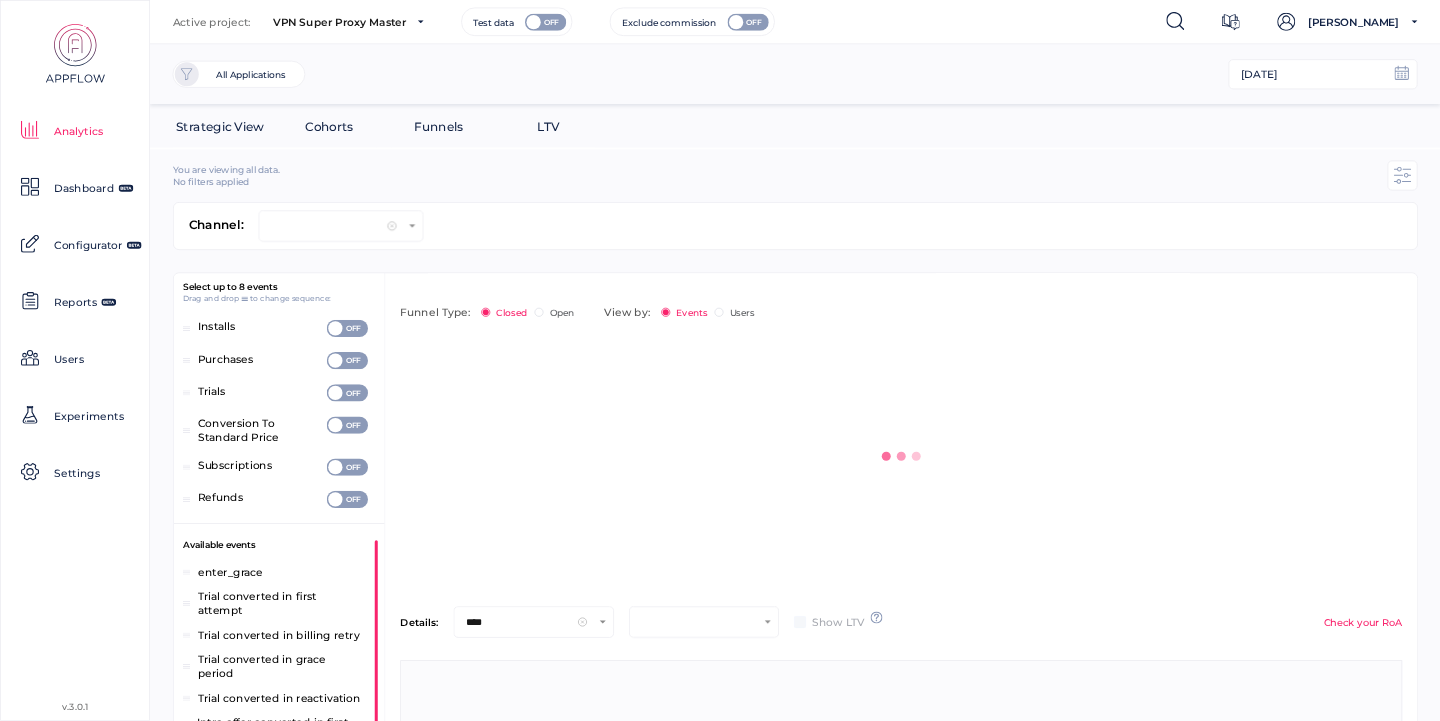 type on "***" 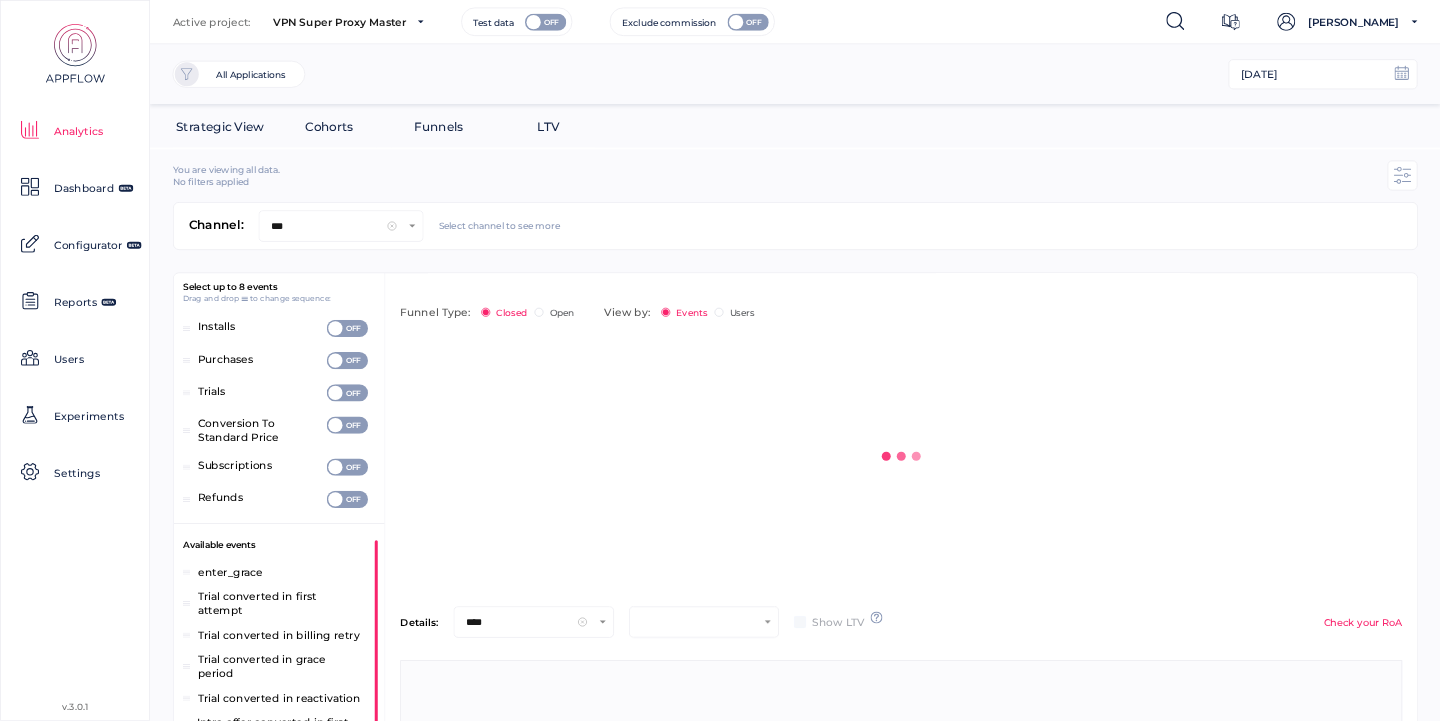click at bounding box center (326, 352) 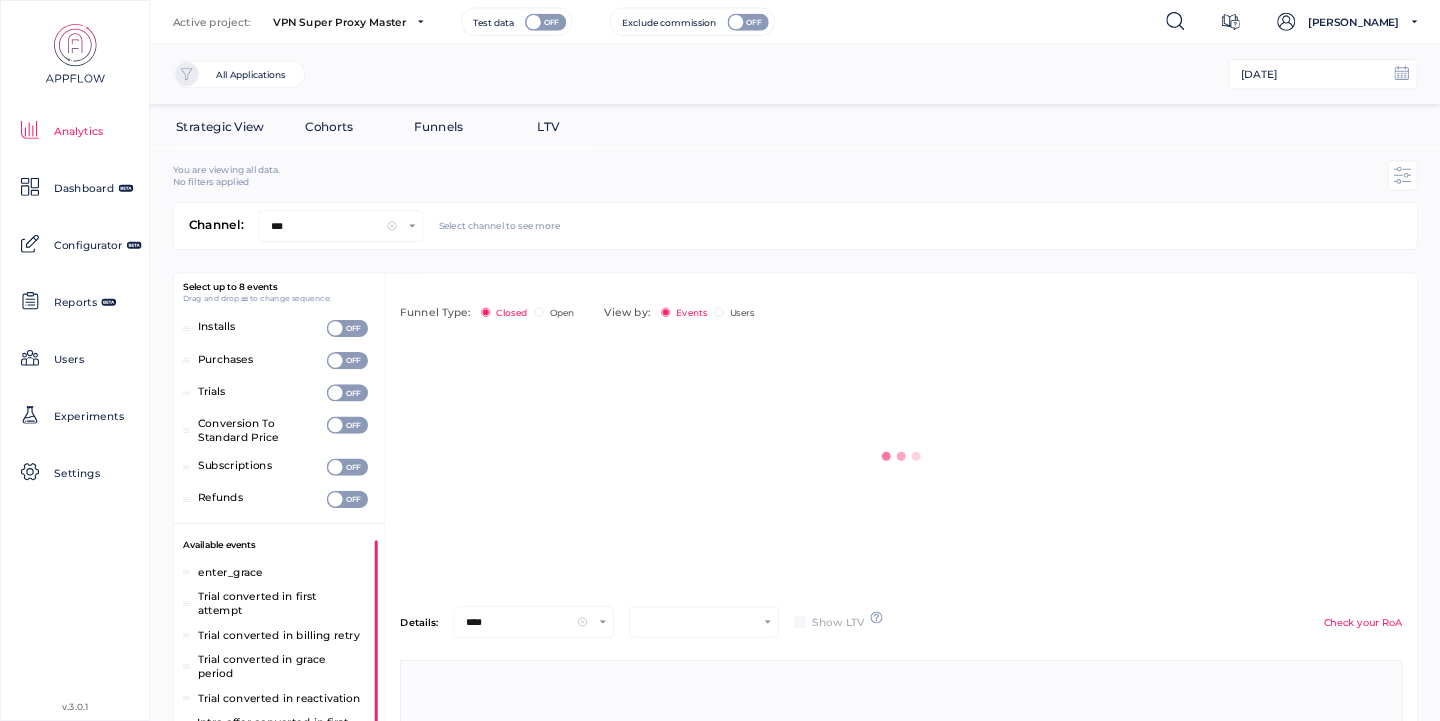 click at bounding box center (326, 320) 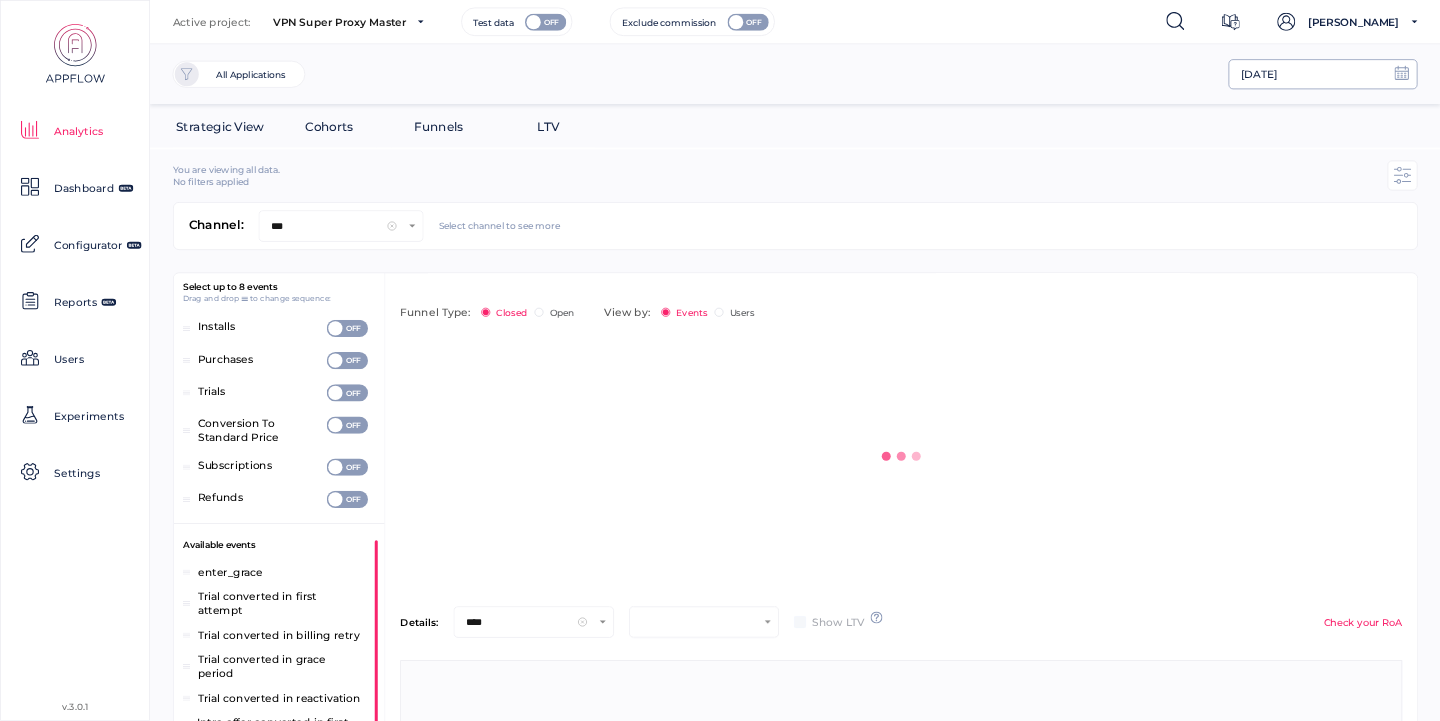click on "[DATE]" at bounding box center (1259, 75) 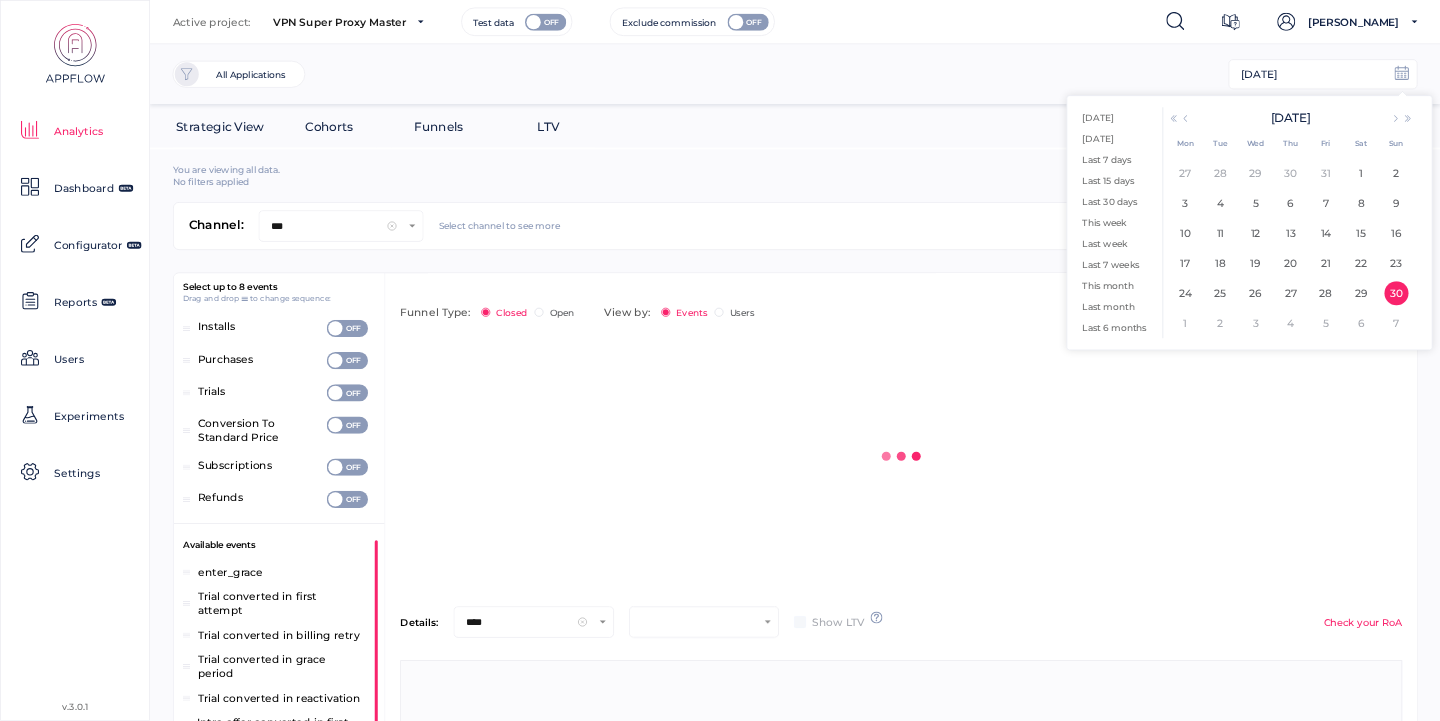 click 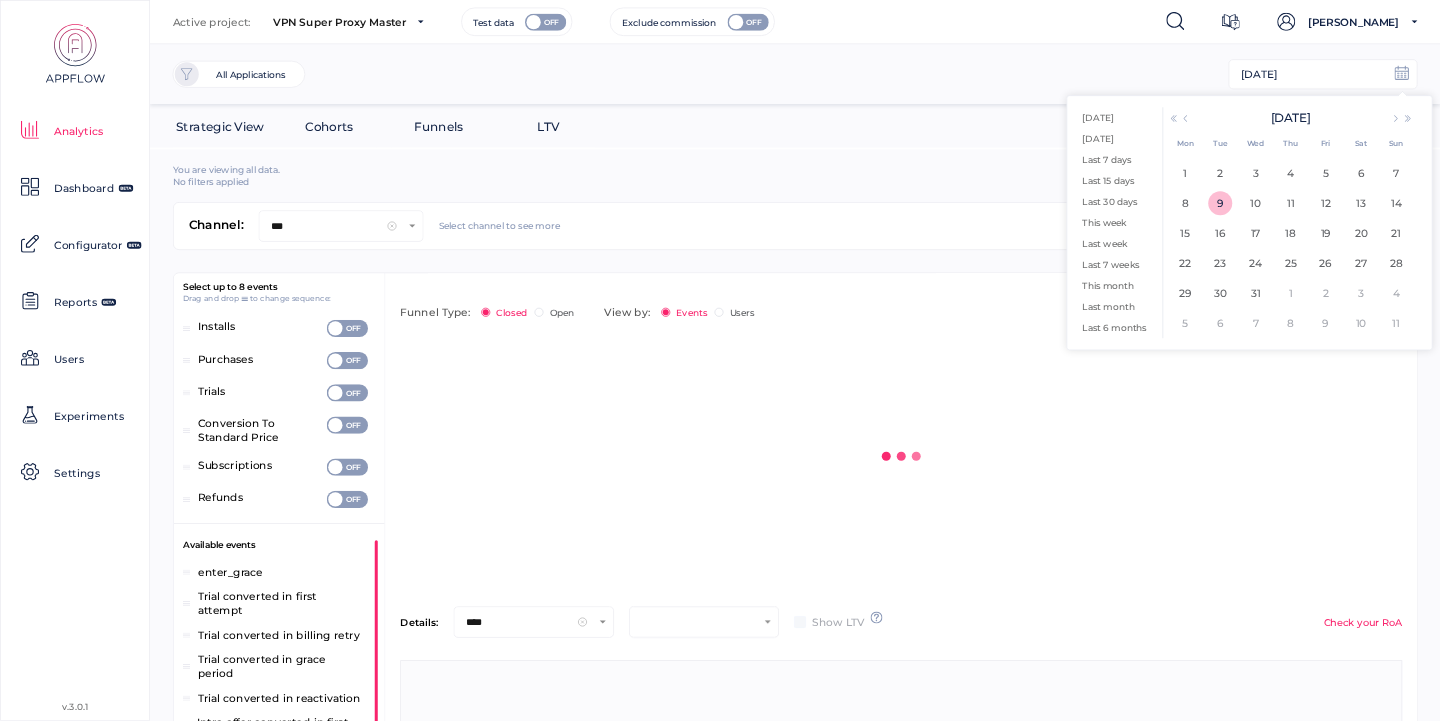 click on "9" at bounding box center [1220, 203] 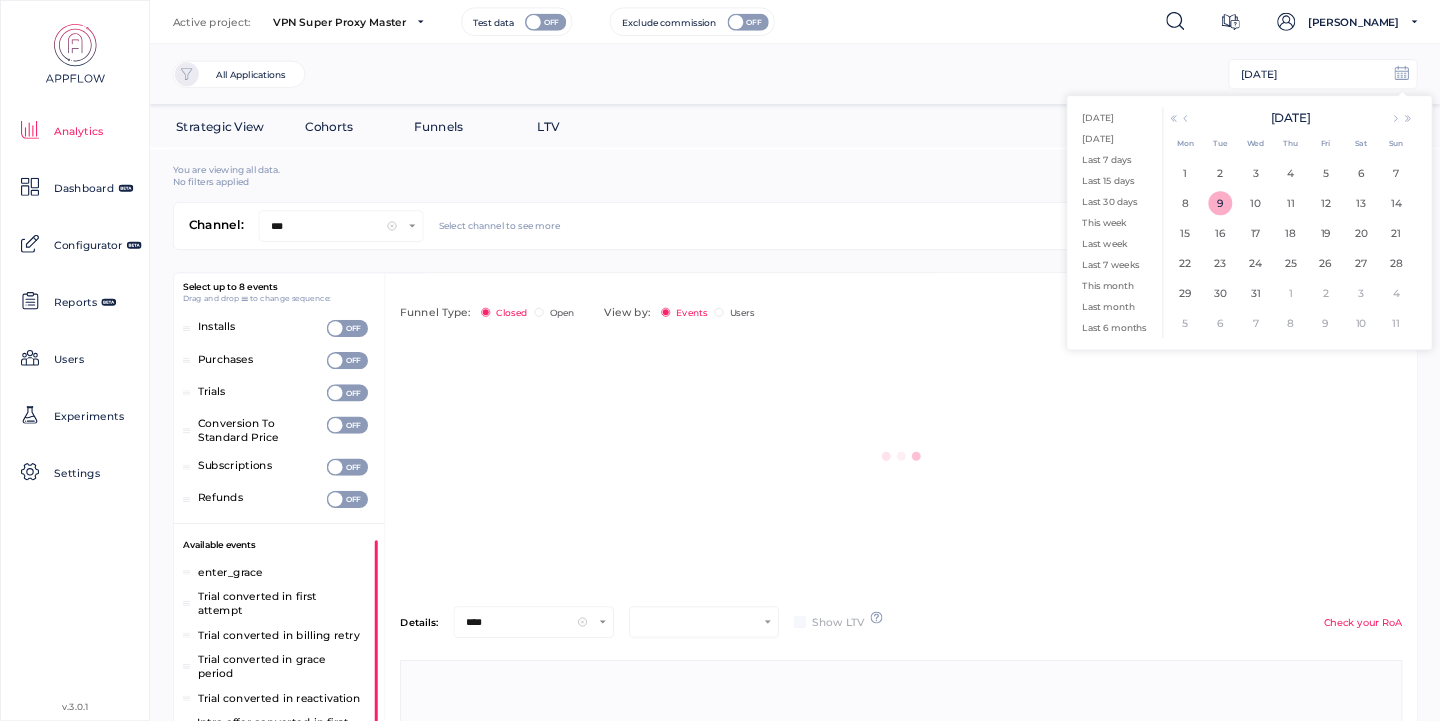 click on "9" at bounding box center (1220, 203) 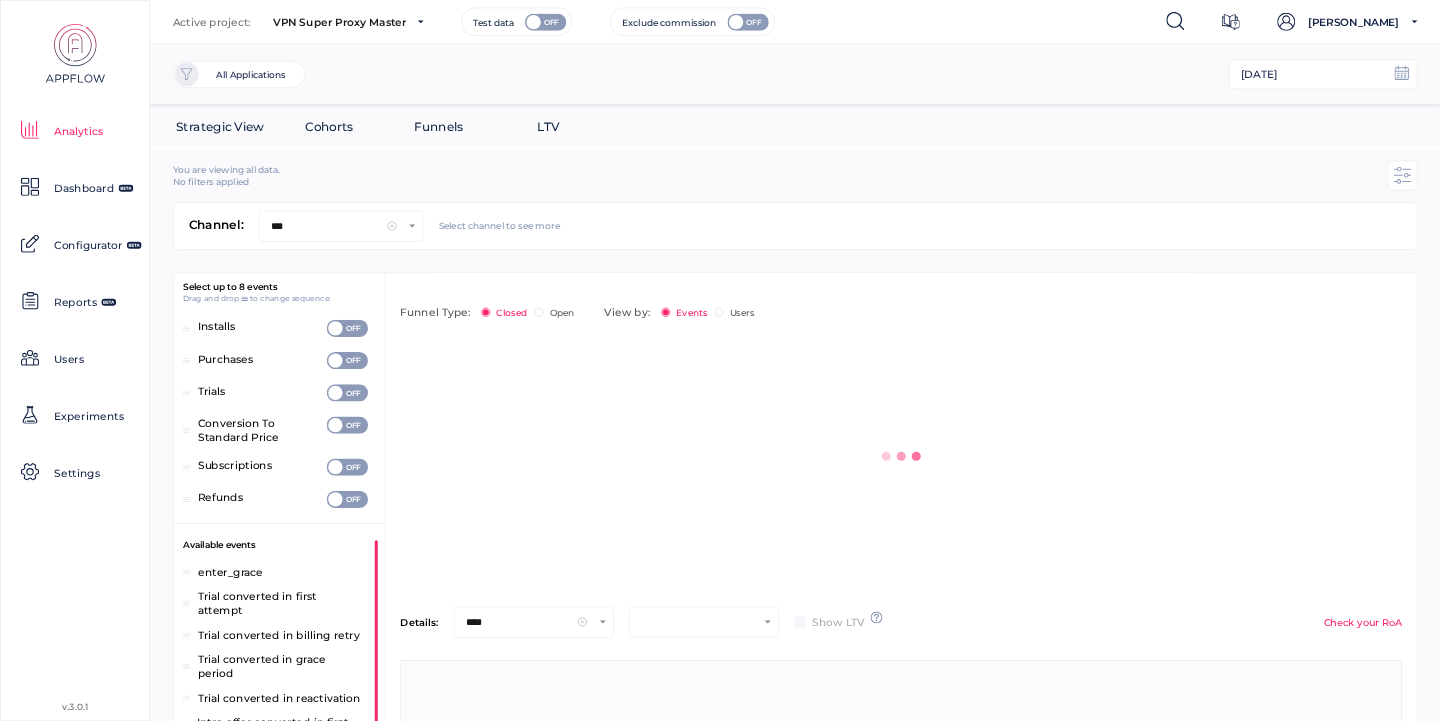 scroll, scrollTop: 57, scrollLeft: 0, axis: vertical 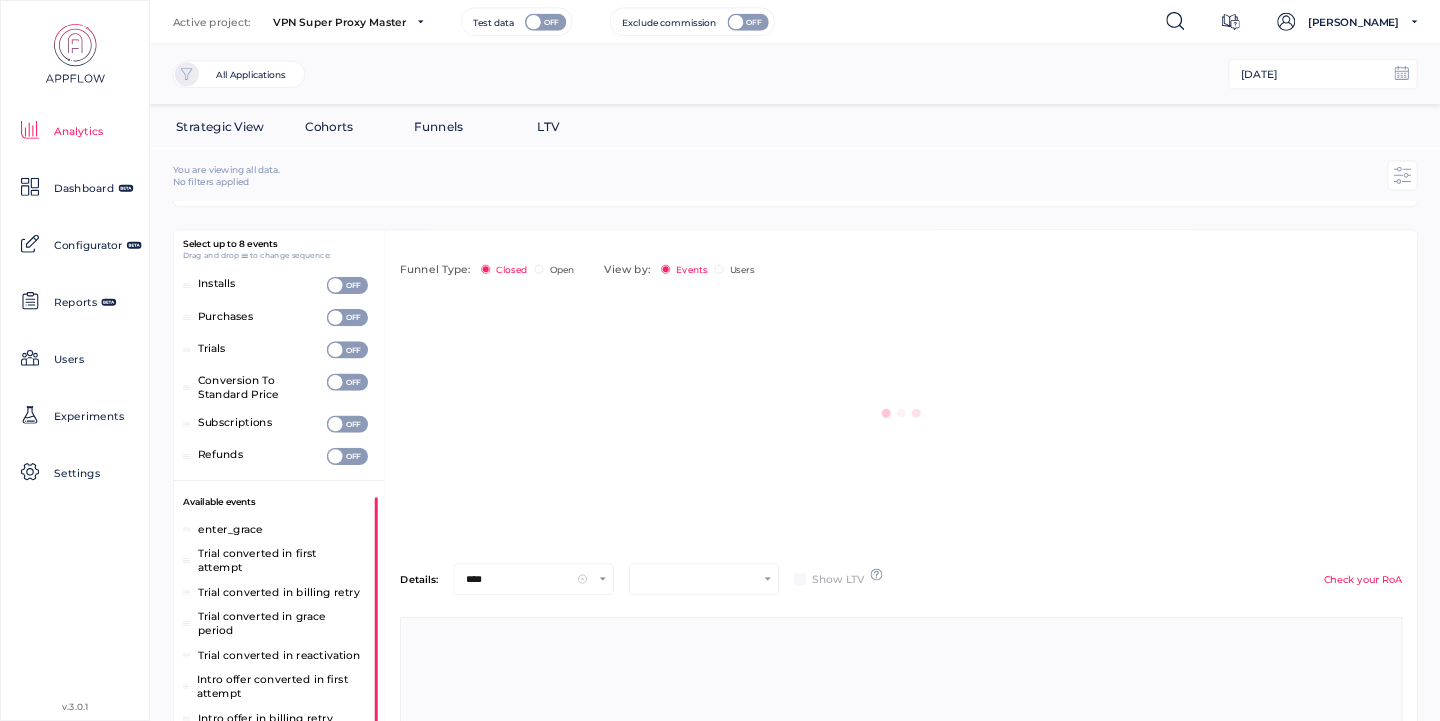 click at bounding box center (335, 382) 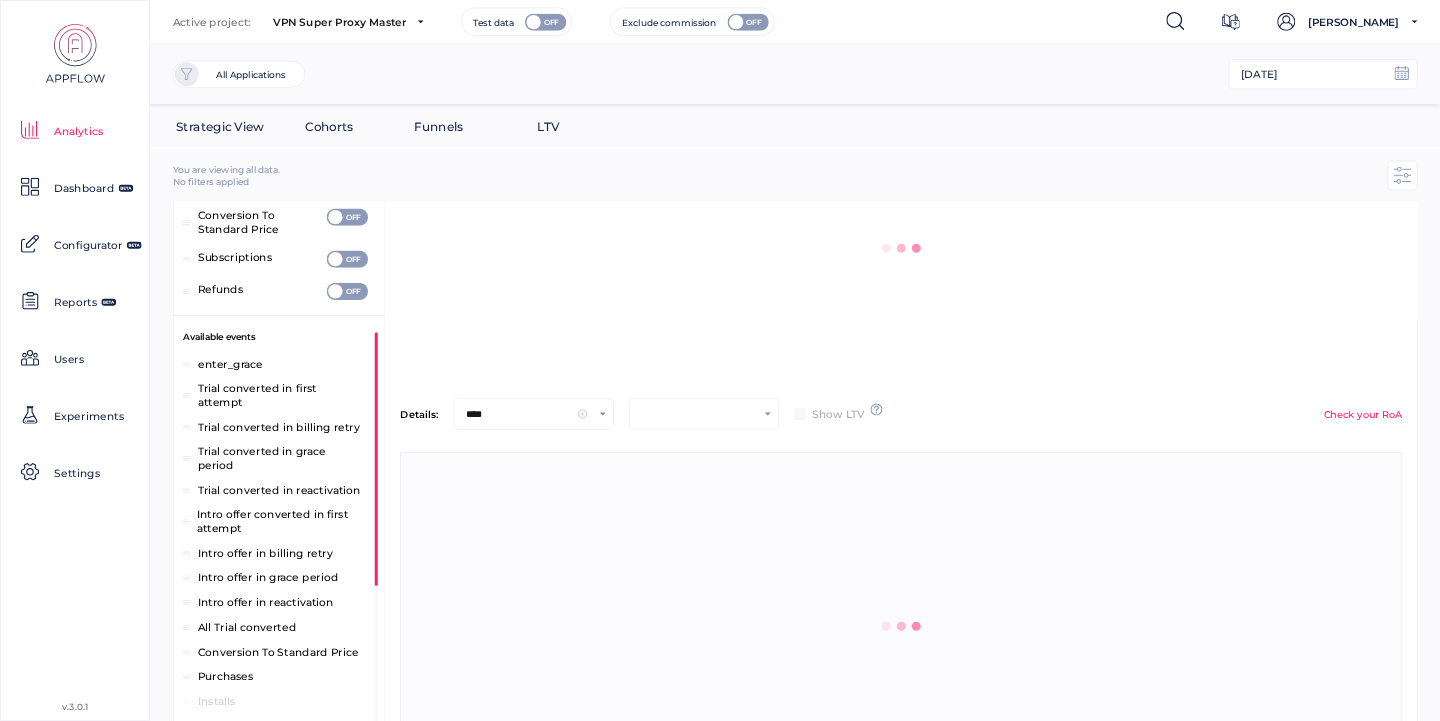 scroll, scrollTop: 0, scrollLeft: 0, axis: both 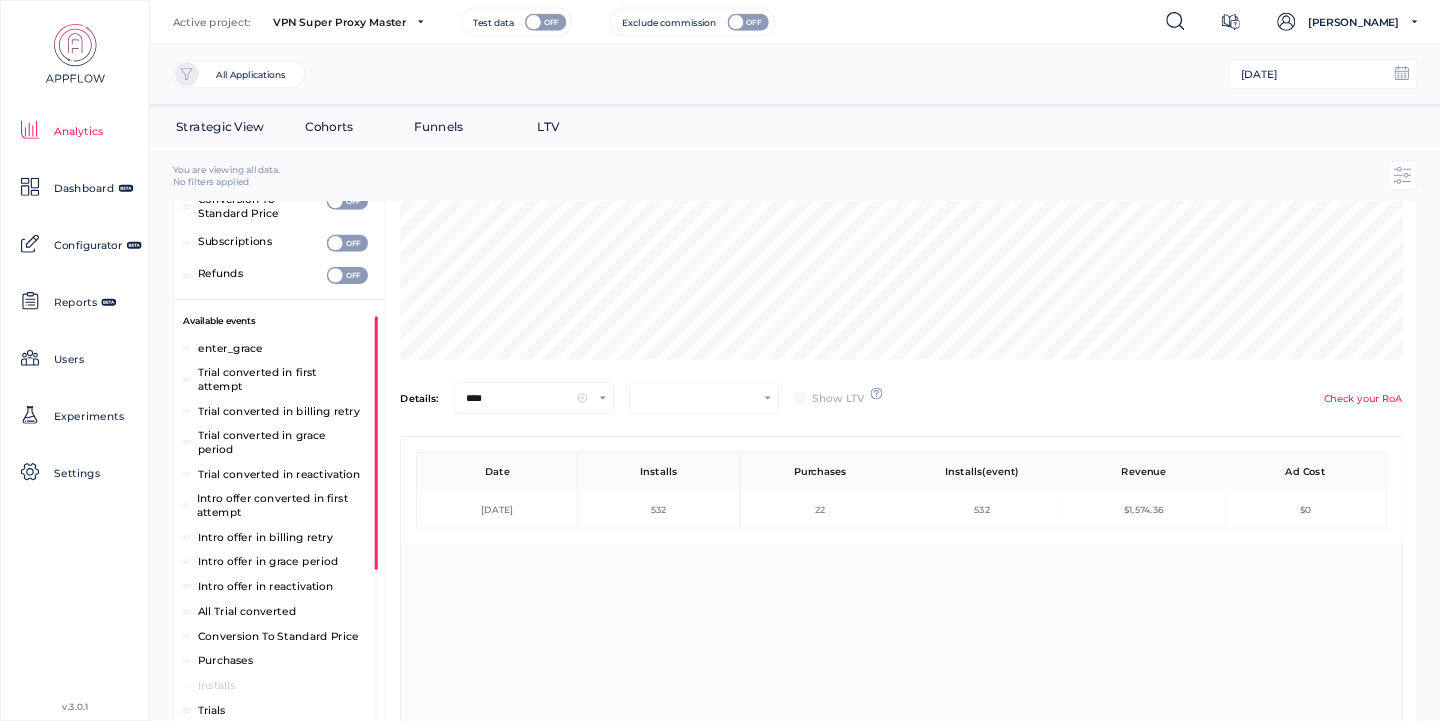 click on "22" 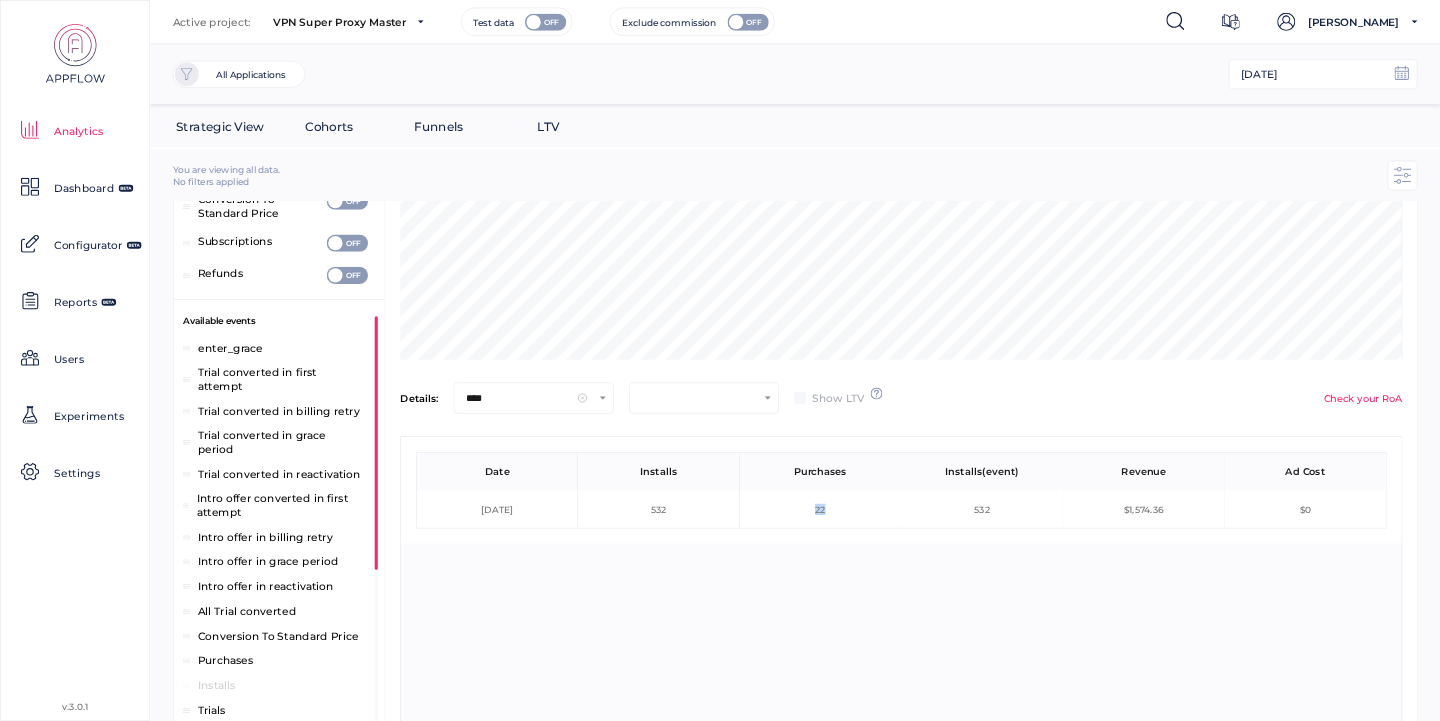 click on "22" 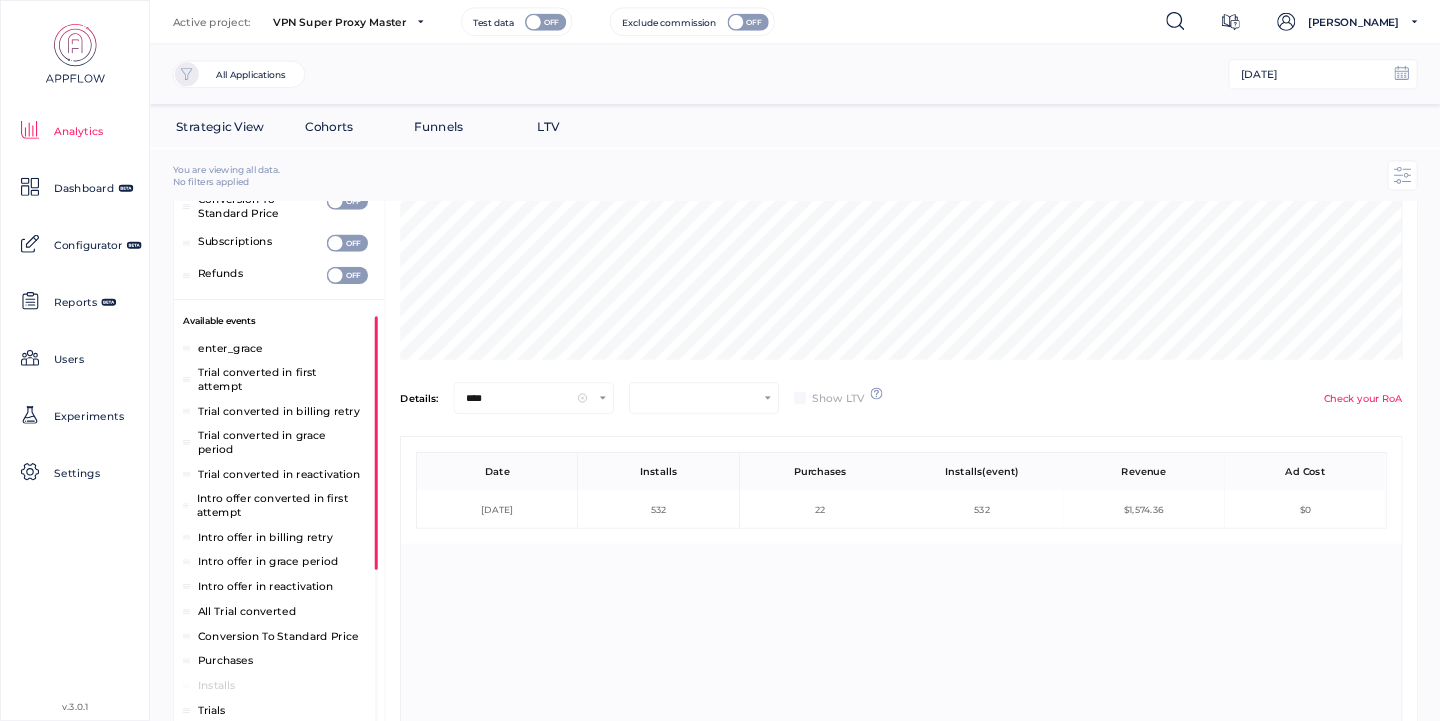 click on "532" 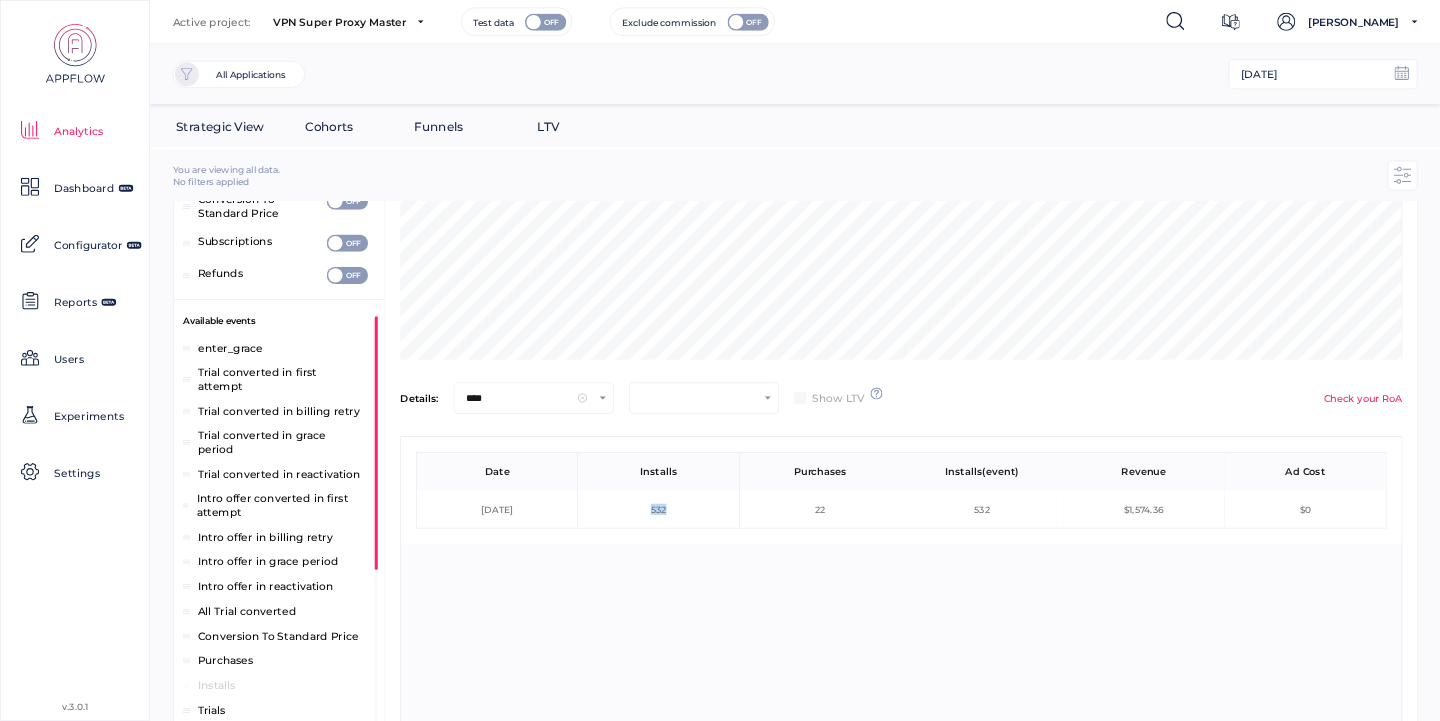 click on "532" 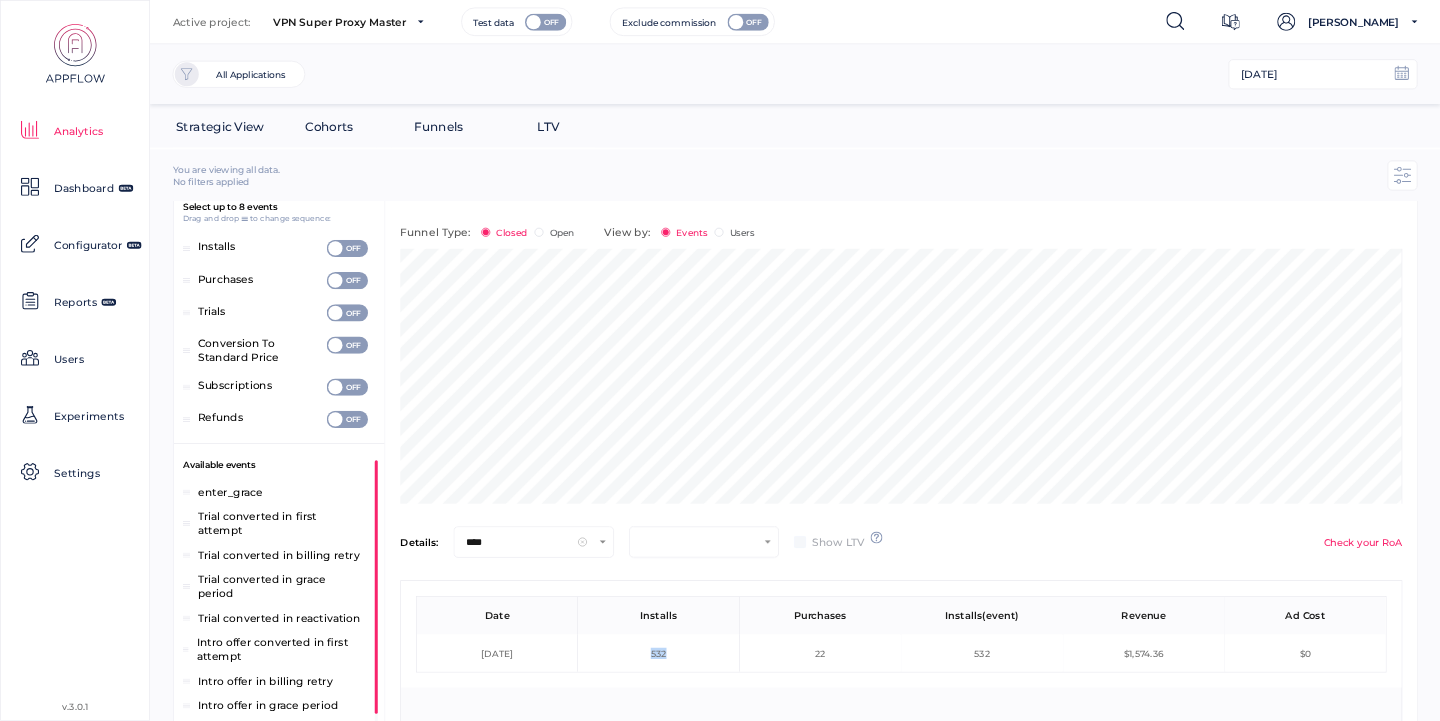 scroll, scrollTop: 0, scrollLeft: 0, axis: both 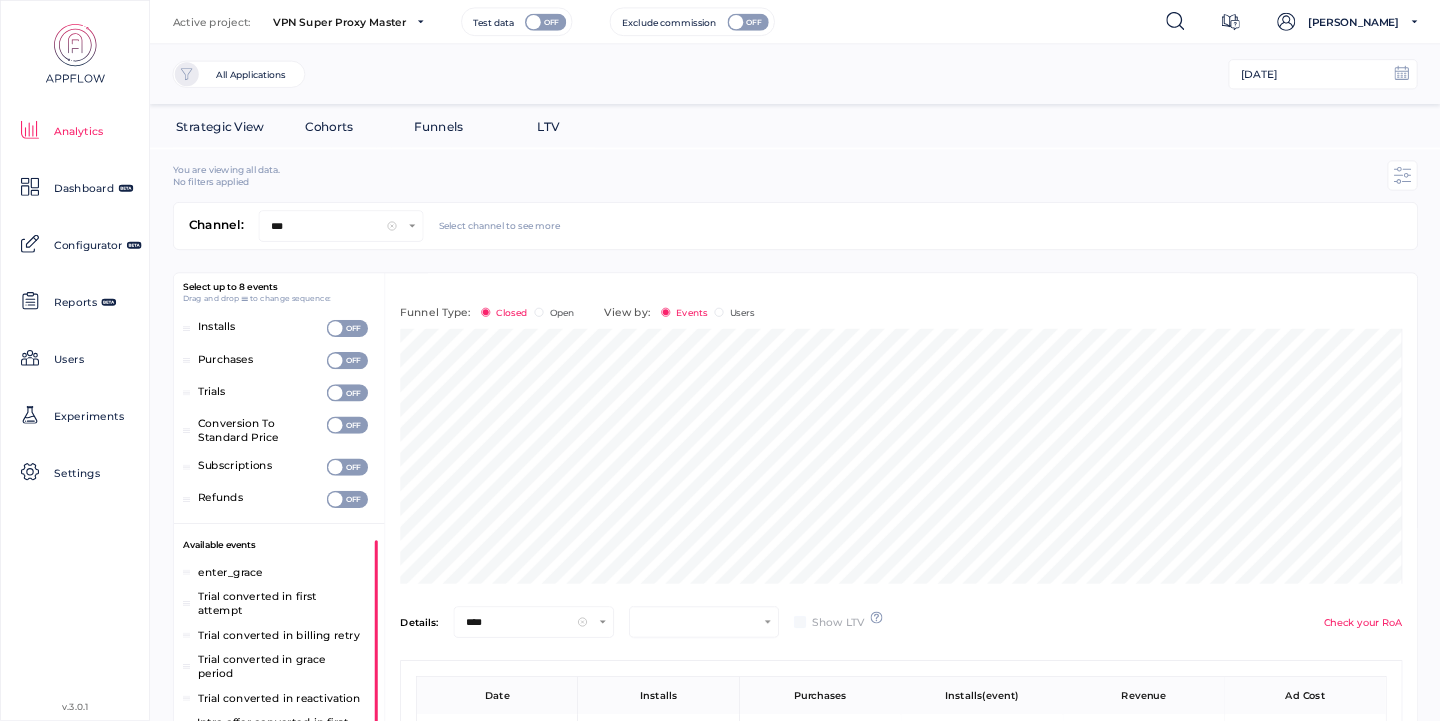 click on "Open" at bounding box center [558, 311] 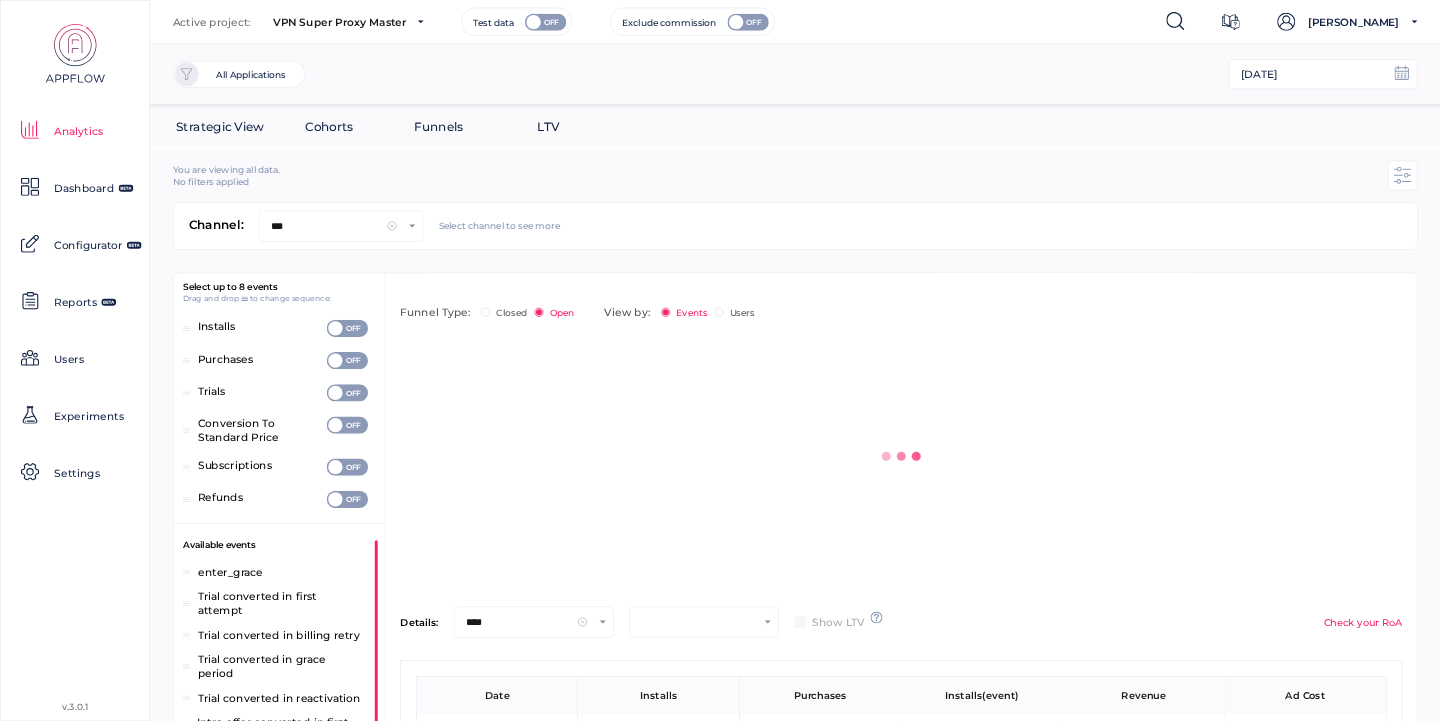 scroll, scrollTop: 100, scrollLeft: 1292, axis: both 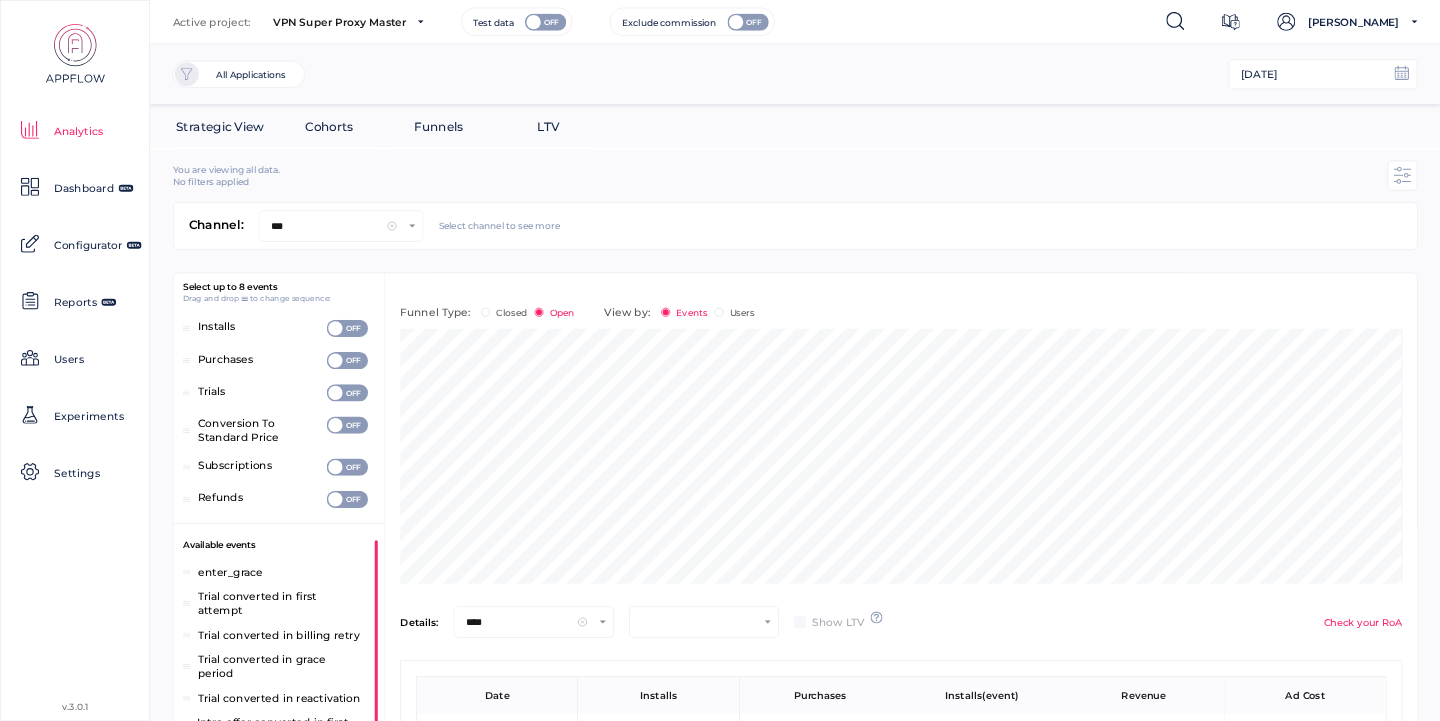 click on "Closed" at bounding box center (508, 311) 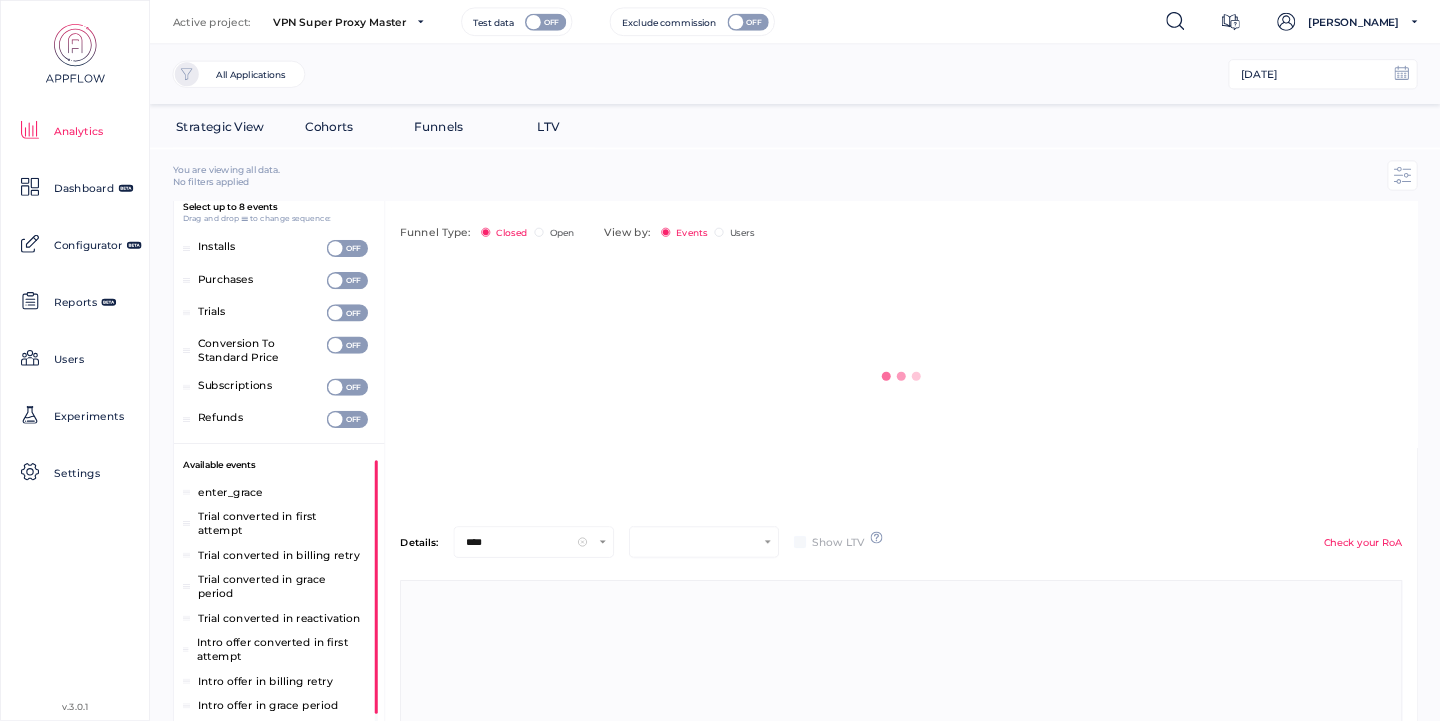 scroll, scrollTop: 55, scrollLeft: 0, axis: vertical 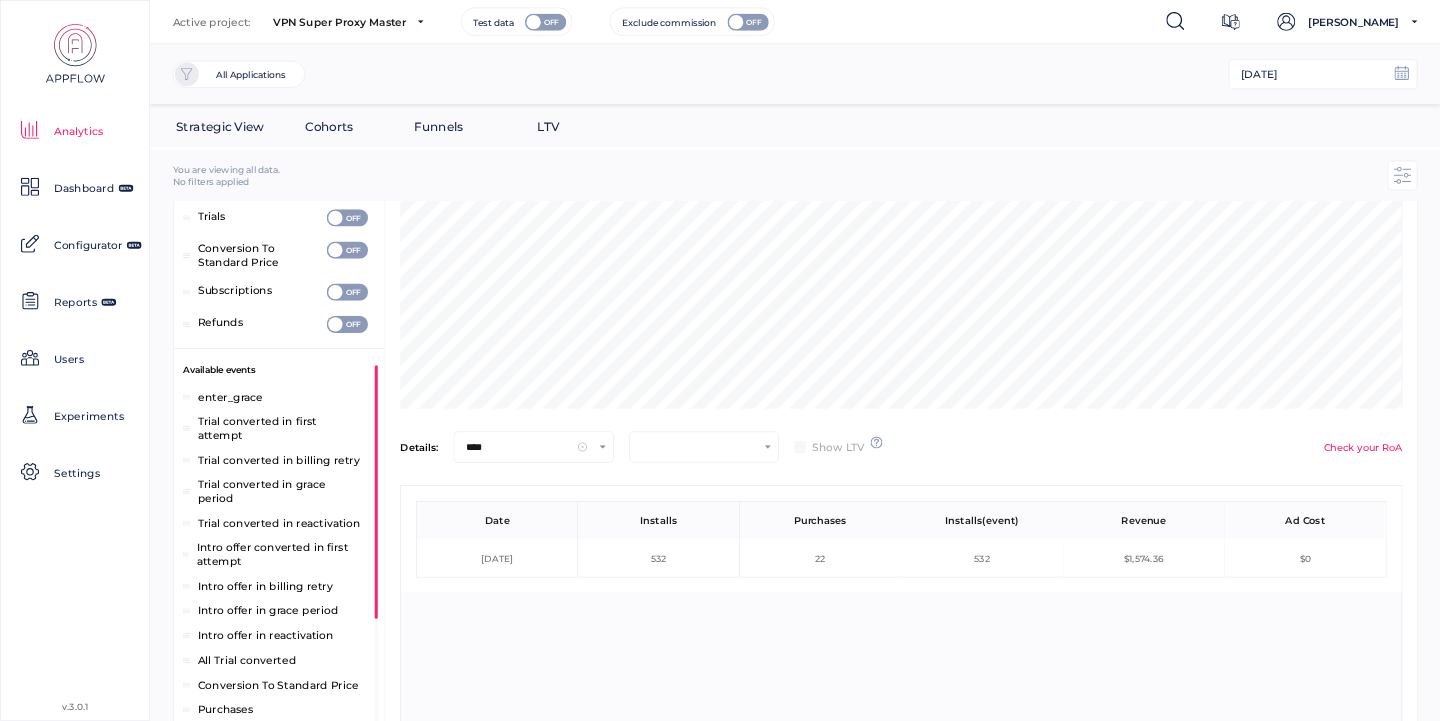 click on "$1,574.36" 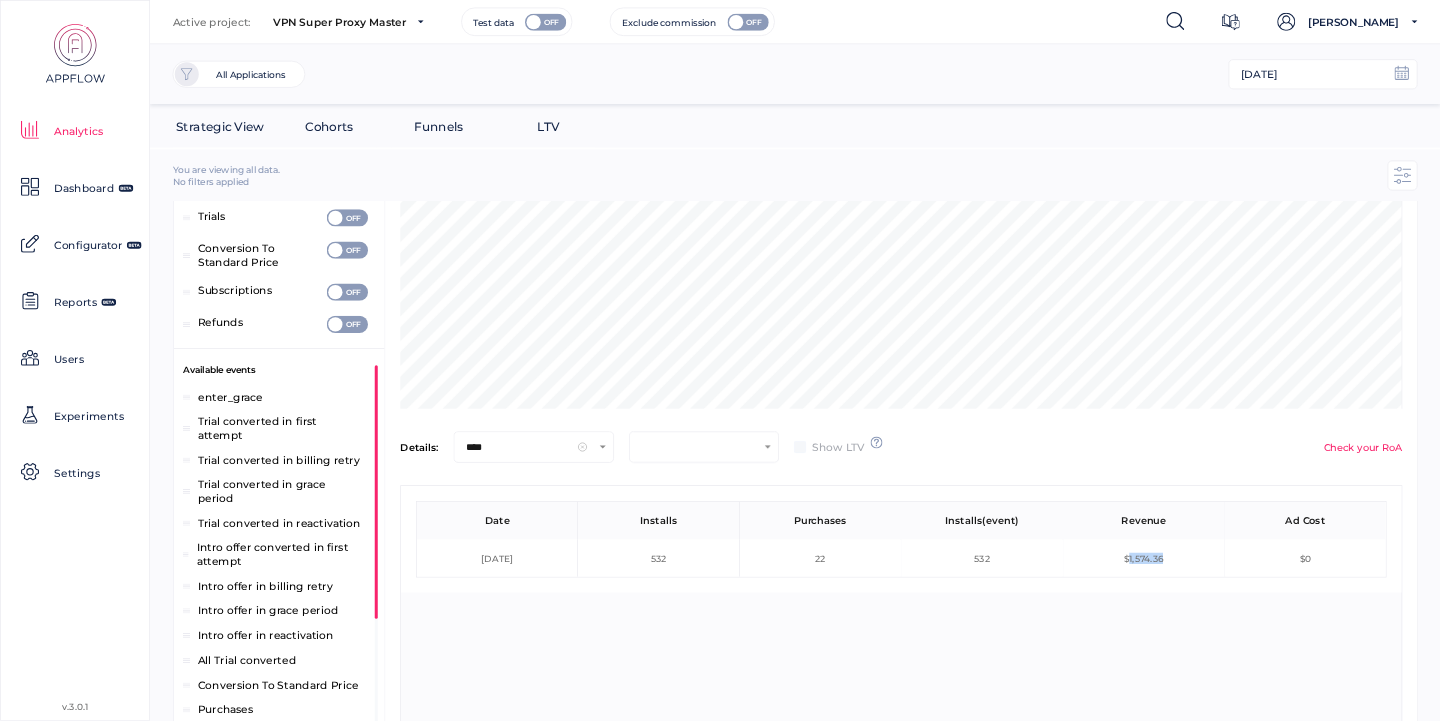 click on "$1,574.36" 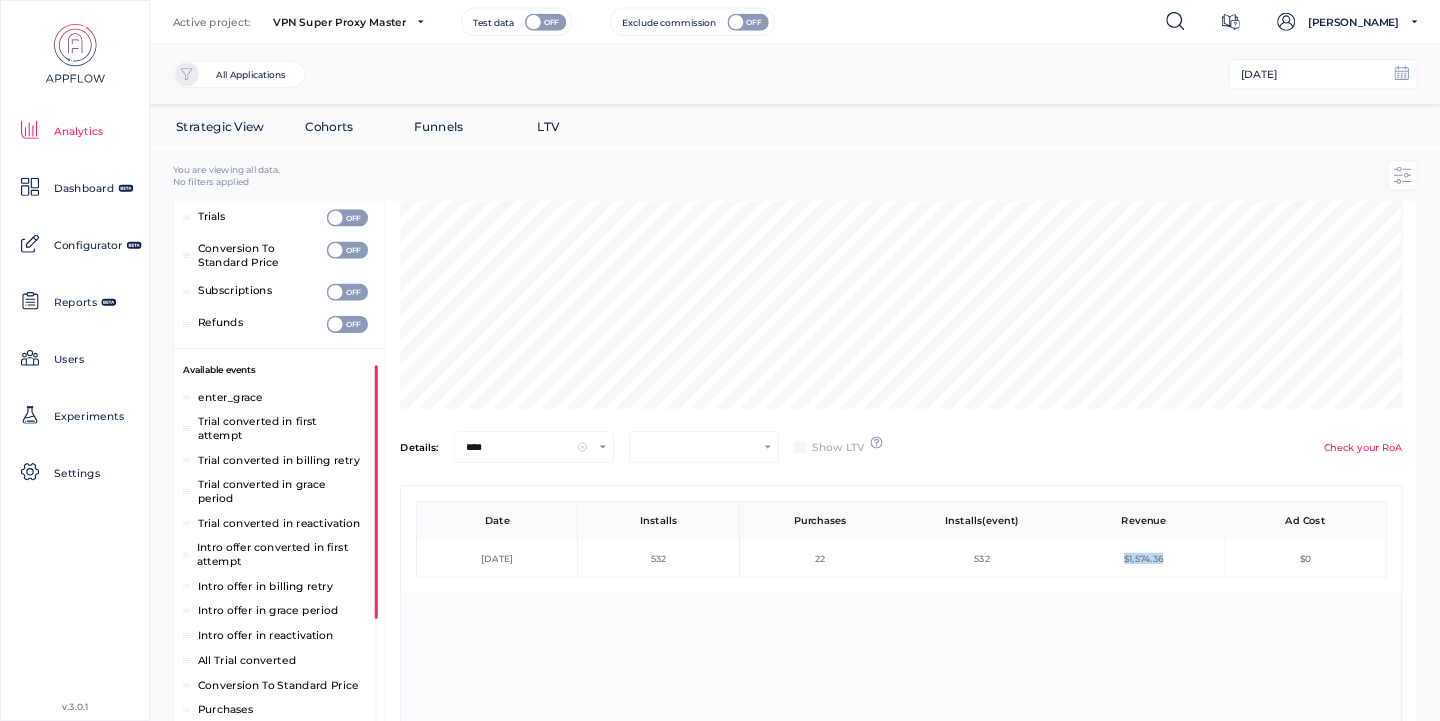 click on "$1,574.36" 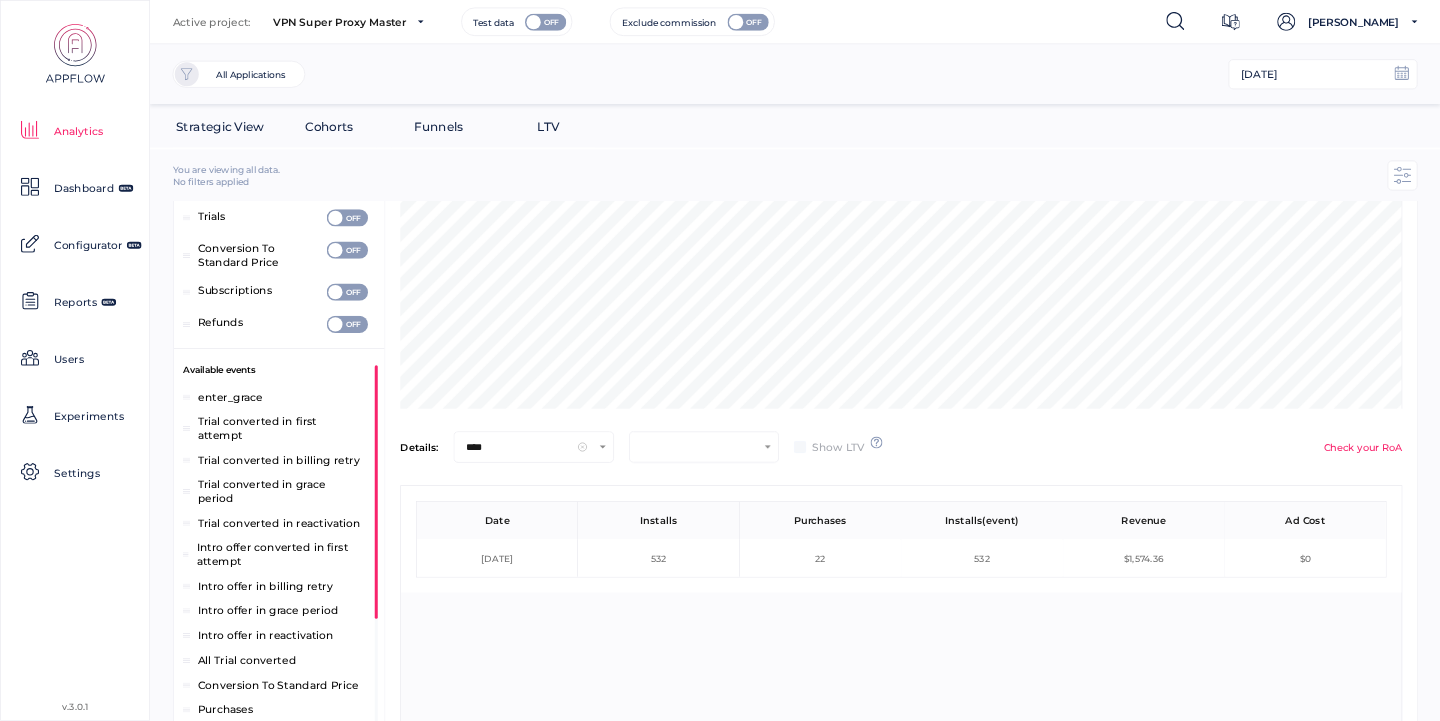 click on "Date Installs Purchases Installs(event) Revenue Ad Cost [DATE] 532 22 532 $1,574.36 $0" at bounding box center (901, 659) 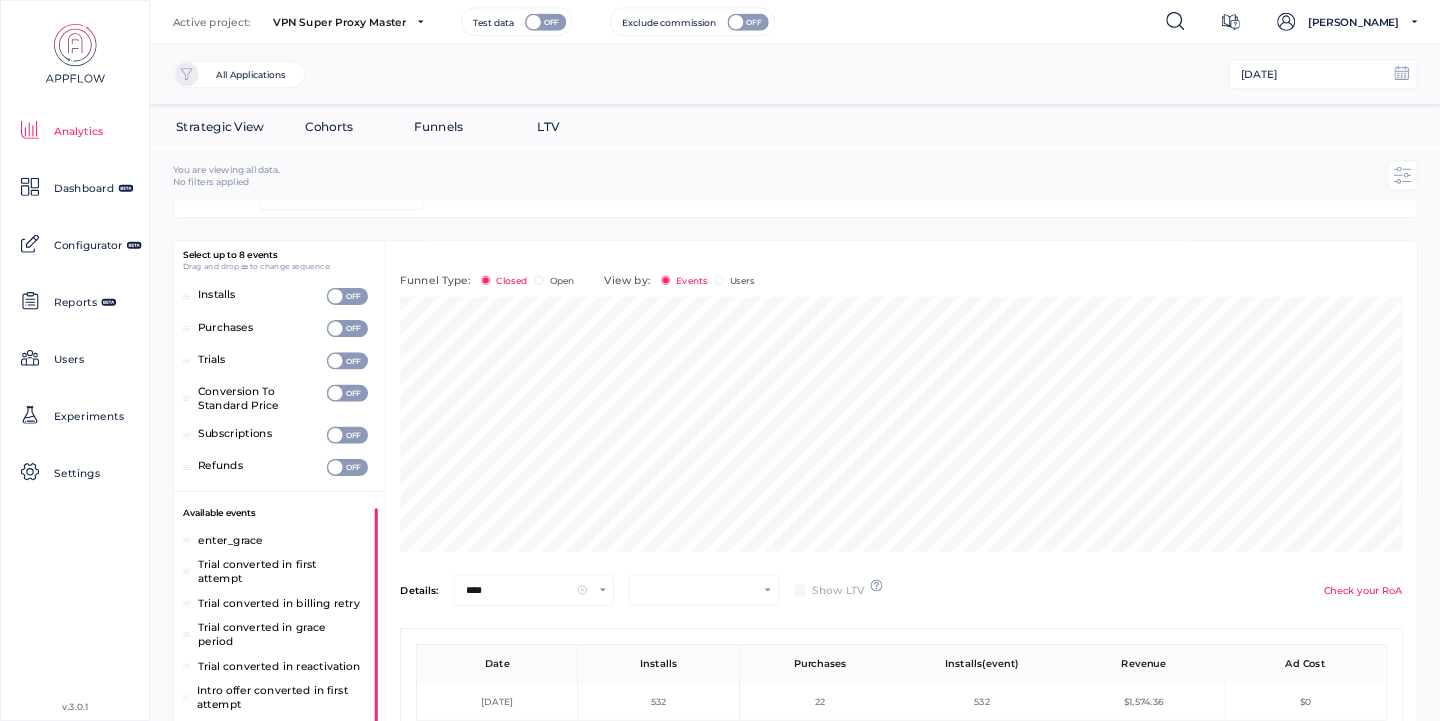 scroll, scrollTop: 0, scrollLeft: 0, axis: both 